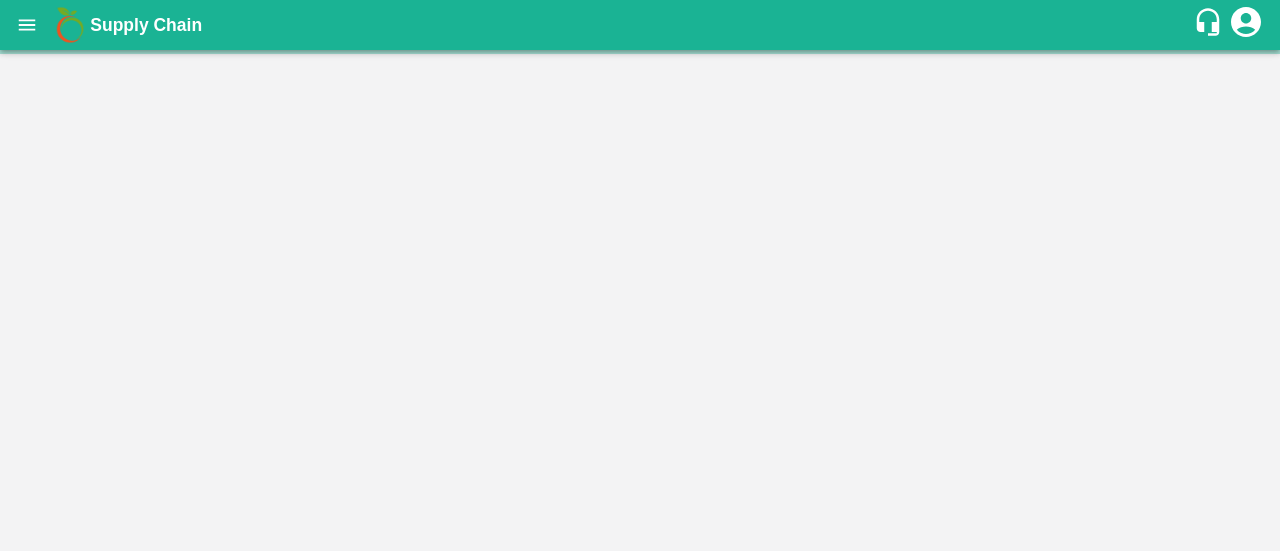 scroll, scrollTop: 0, scrollLeft: 0, axis: both 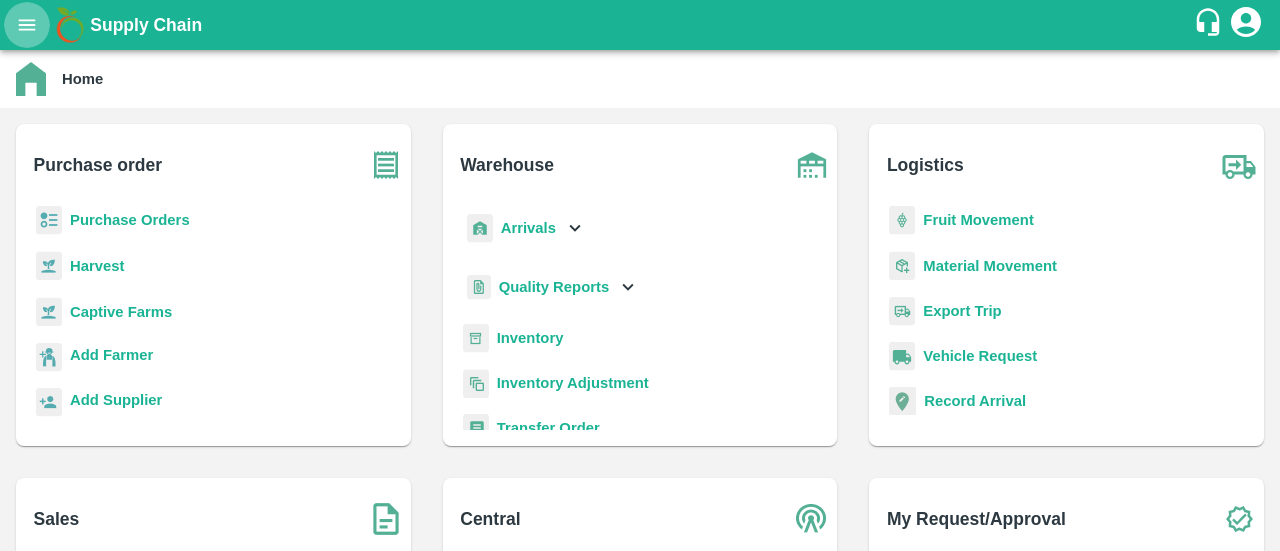 click 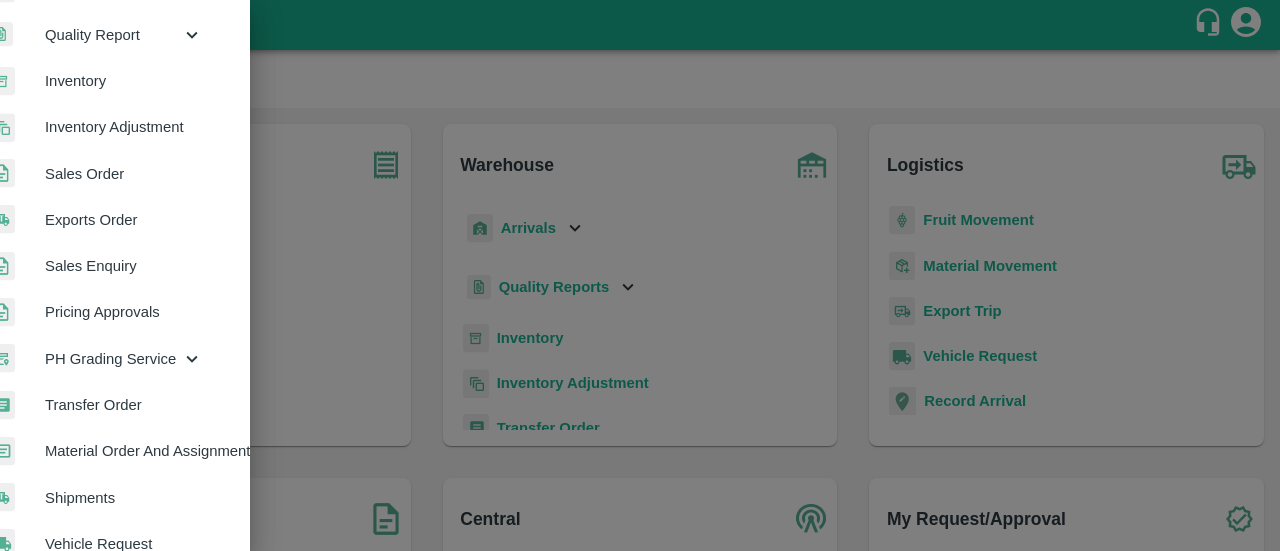 scroll, scrollTop: 326, scrollLeft: 35, axis: both 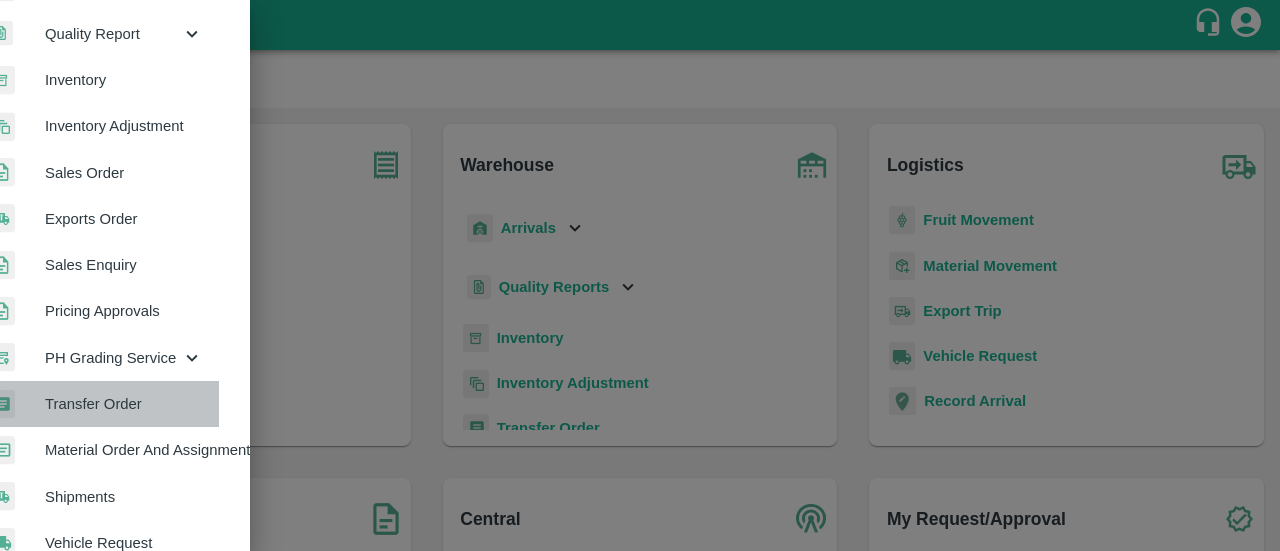 click on "Transfer Order" at bounding box center [124, 404] 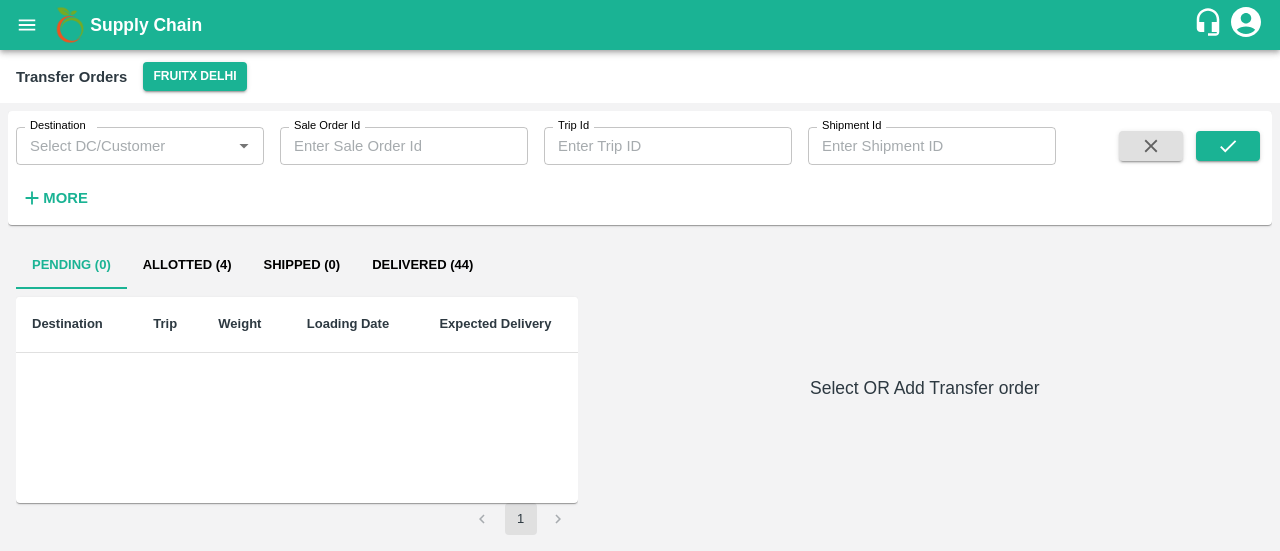 click on "Shipment Id" at bounding box center [932, 146] 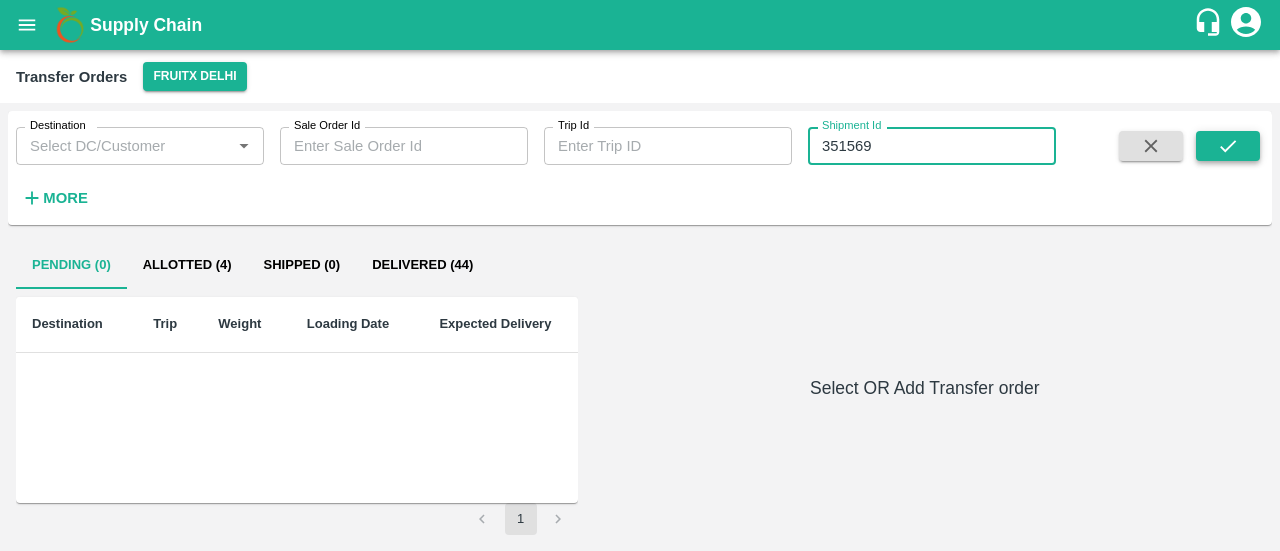 type on "351569" 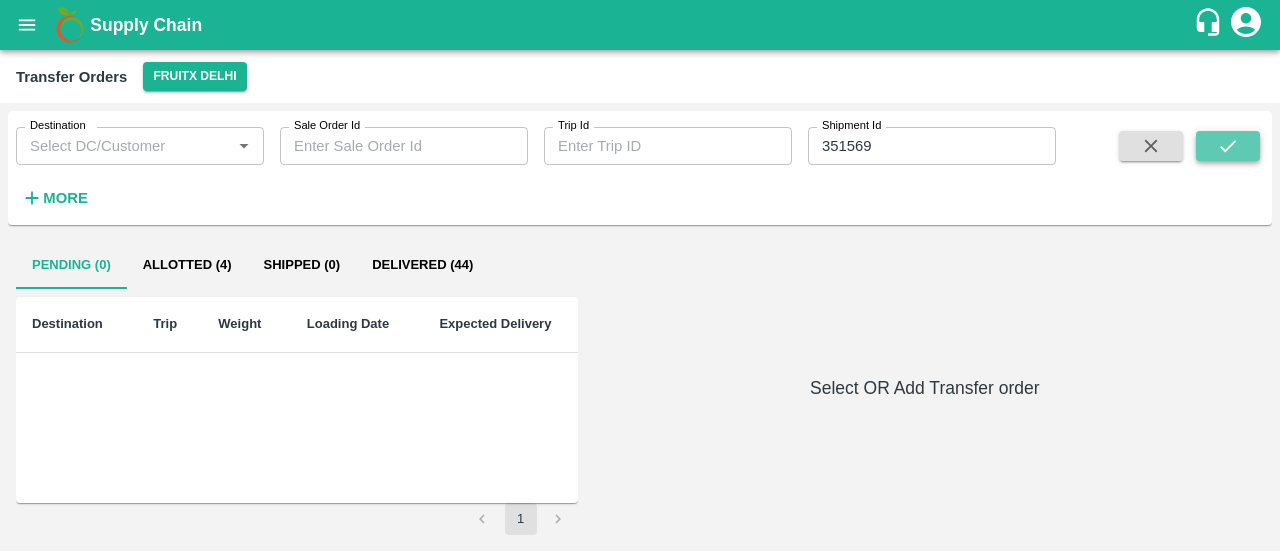 click at bounding box center [1228, 146] 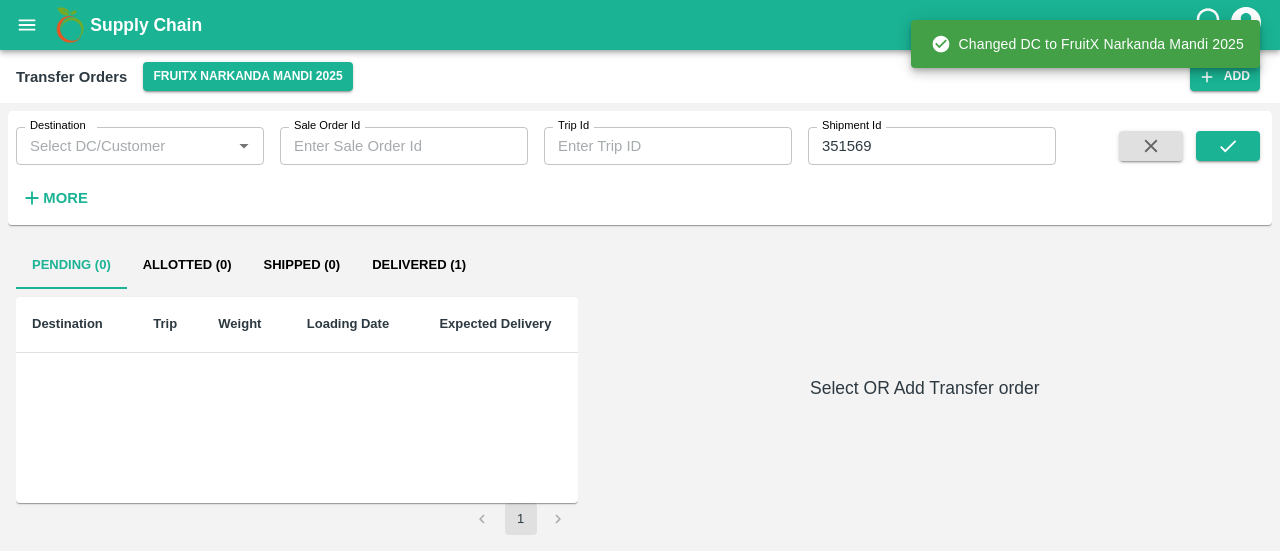 click on "Delivered (1)" at bounding box center [419, 265] 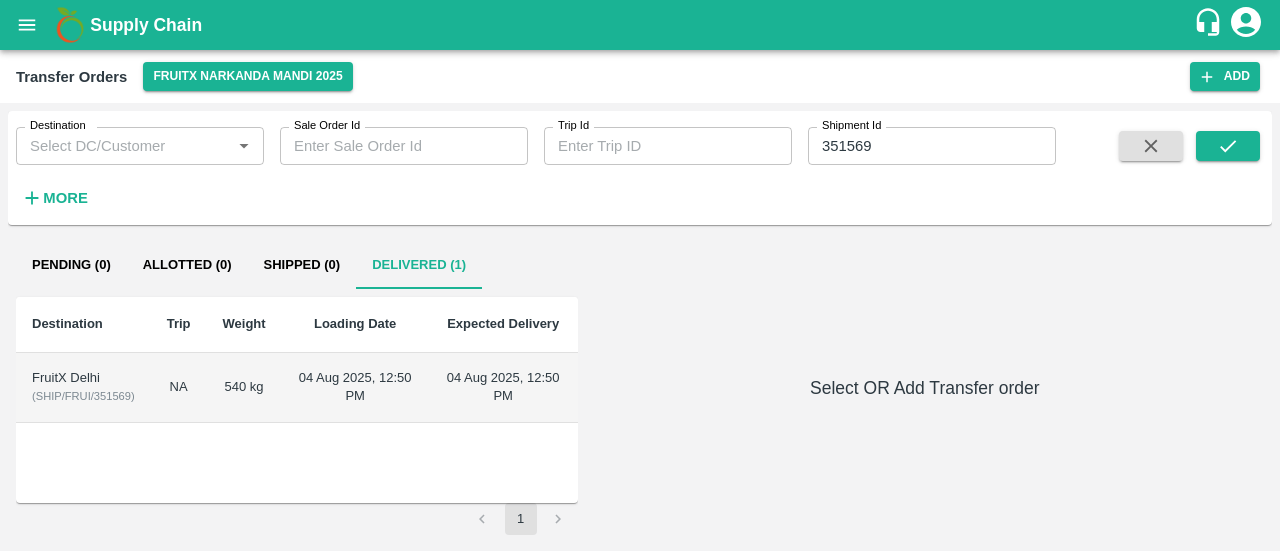 click on "FruitX Delhi" at bounding box center (83, 378) 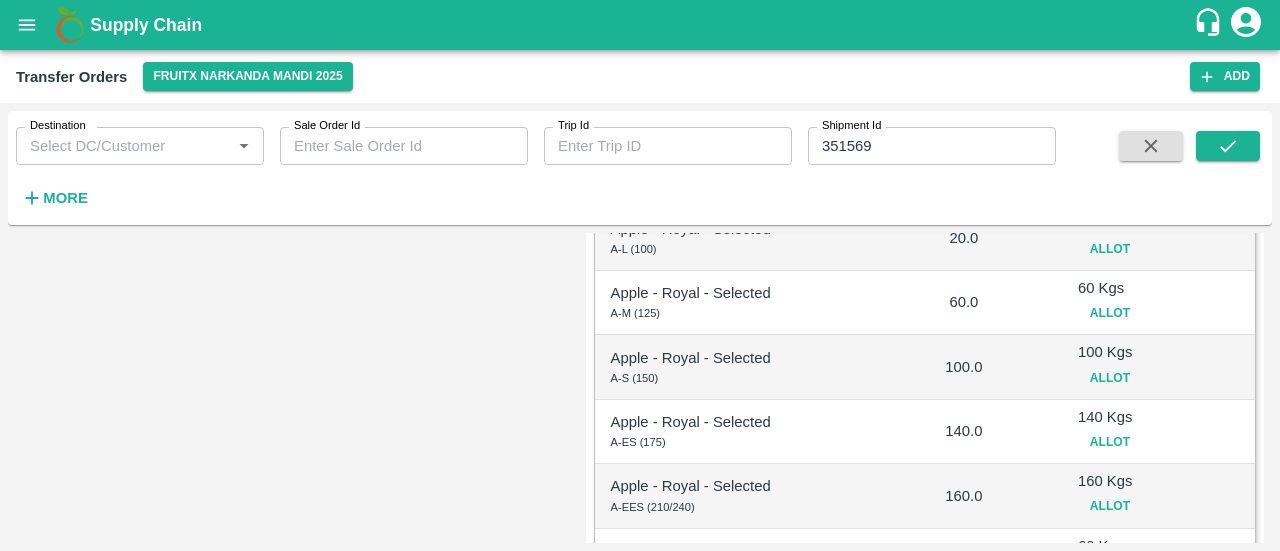 scroll, scrollTop: 0, scrollLeft: 0, axis: both 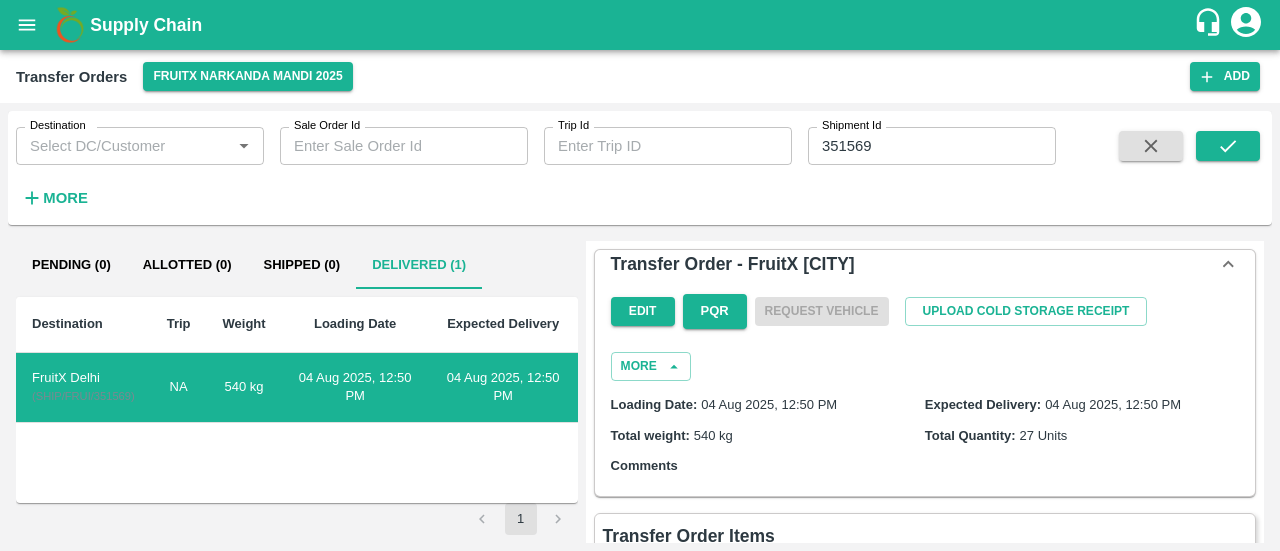 click on "Destination Trip Weight Loading Date Expected Delivery FruitX Delhi ( SHIP/FRUI/351569 ) NA 540 kg 04 Aug 2025, 12:50 PM 04 Aug 2025, 12:50 PM" at bounding box center (297, 400) 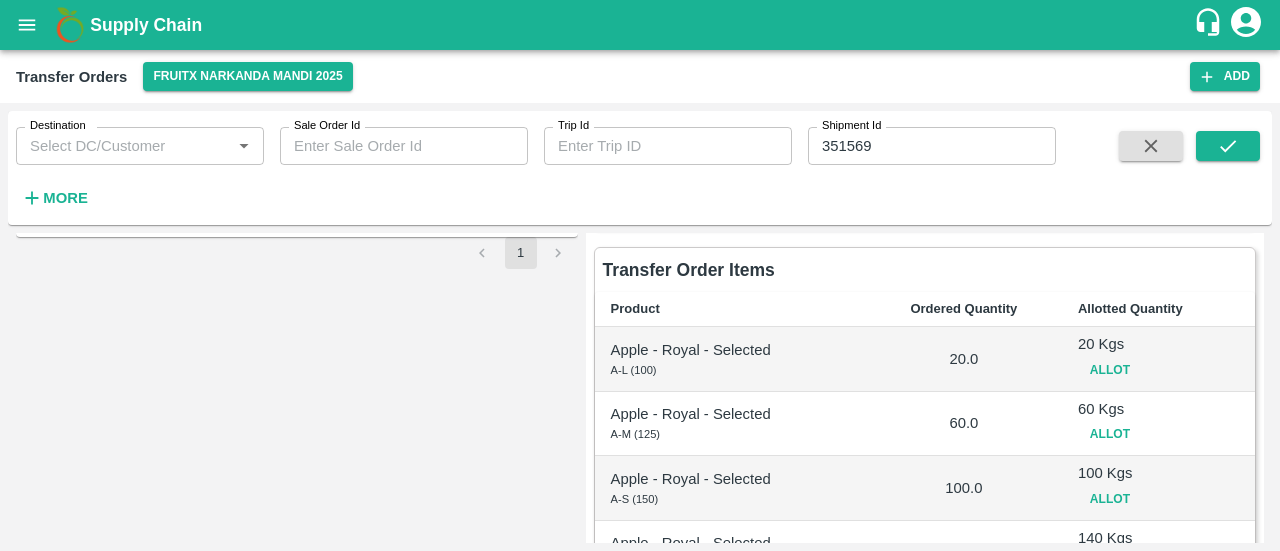 scroll, scrollTop: 0, scrollLeft: 0, axis: both 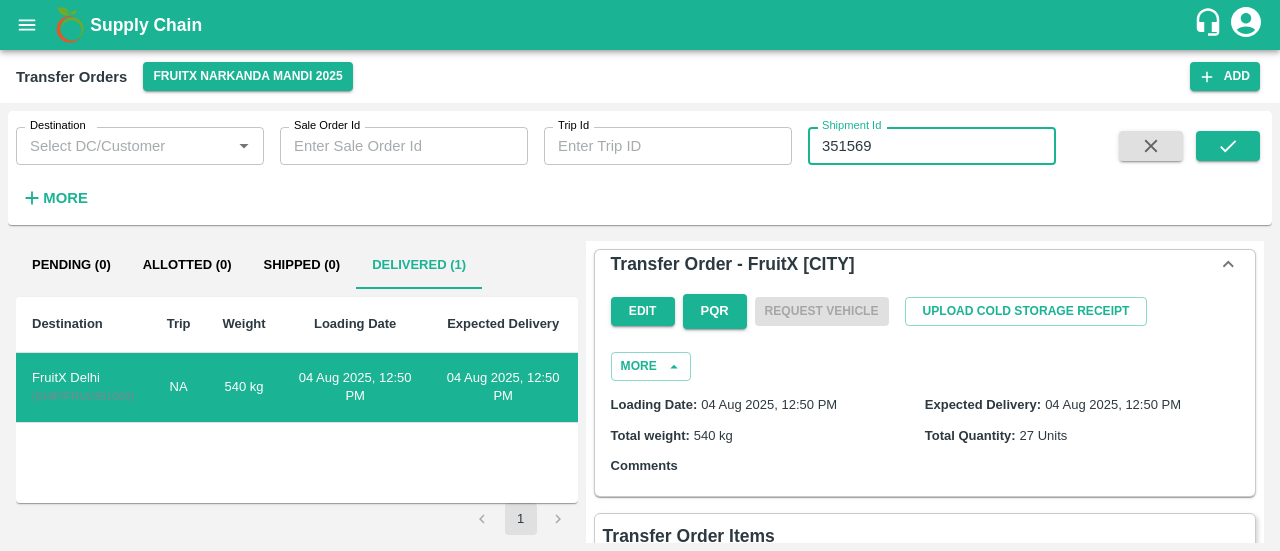click on "351569" at bounding box center (932, 146) 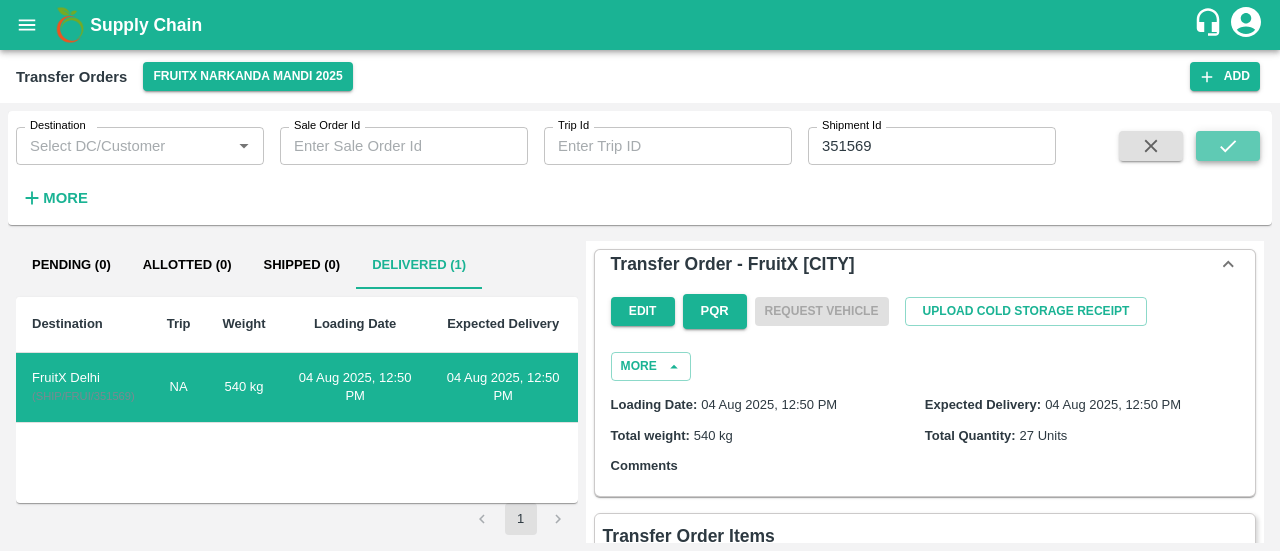 click at bounding box center [1228, 146] 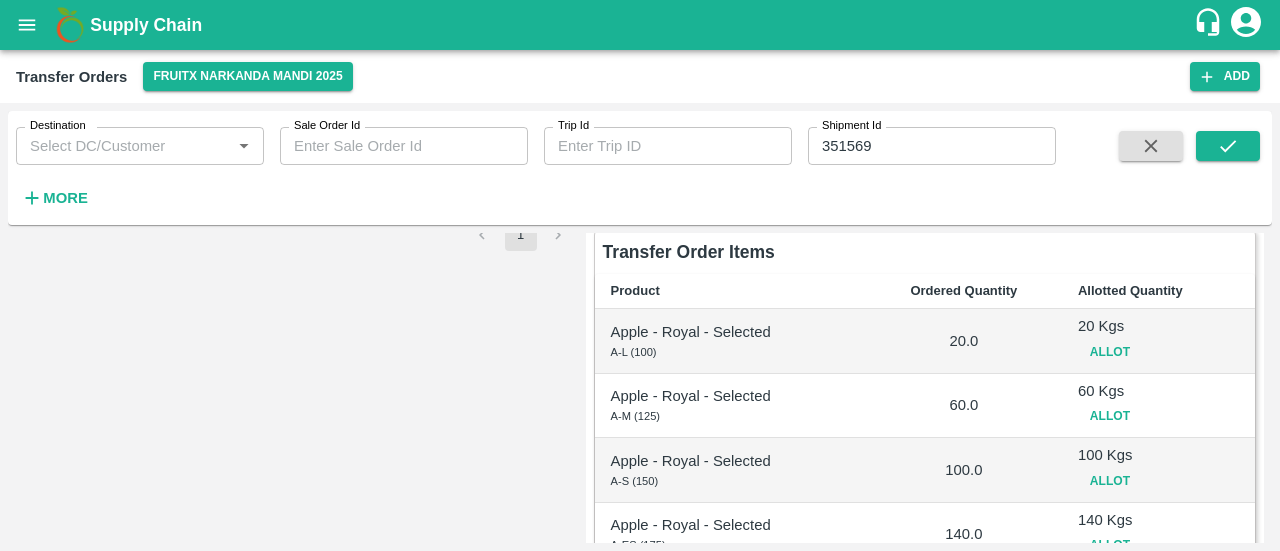 scroll, scrollTop: 298, scrollLeft: 0, axis: vertical 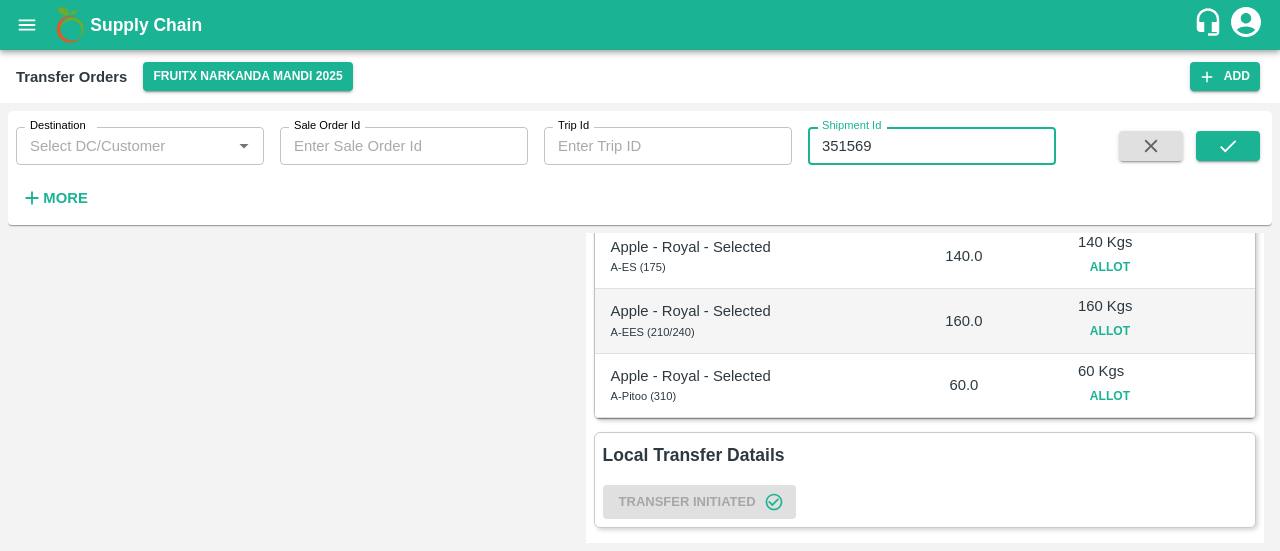 drag, startPoint x: 899, startPoint y: 137, endPoint x: 778, endPoint y: 138, distance: 121.004135 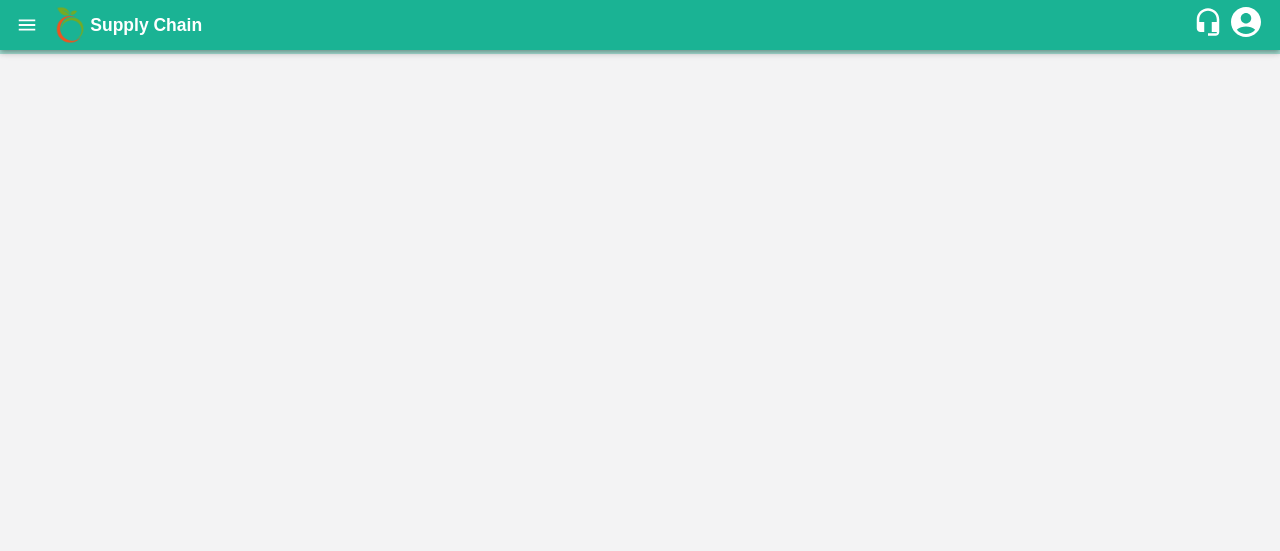 scroll, scrollTop: 0, scrollLeft: 0, axis: both 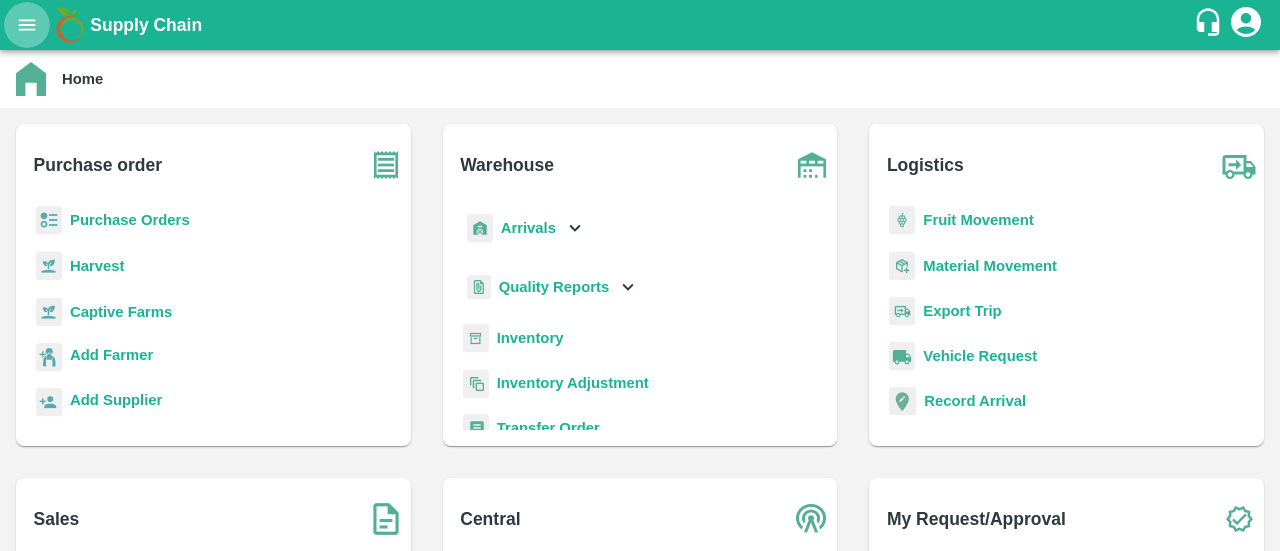 click at bounding box center (27, 25) 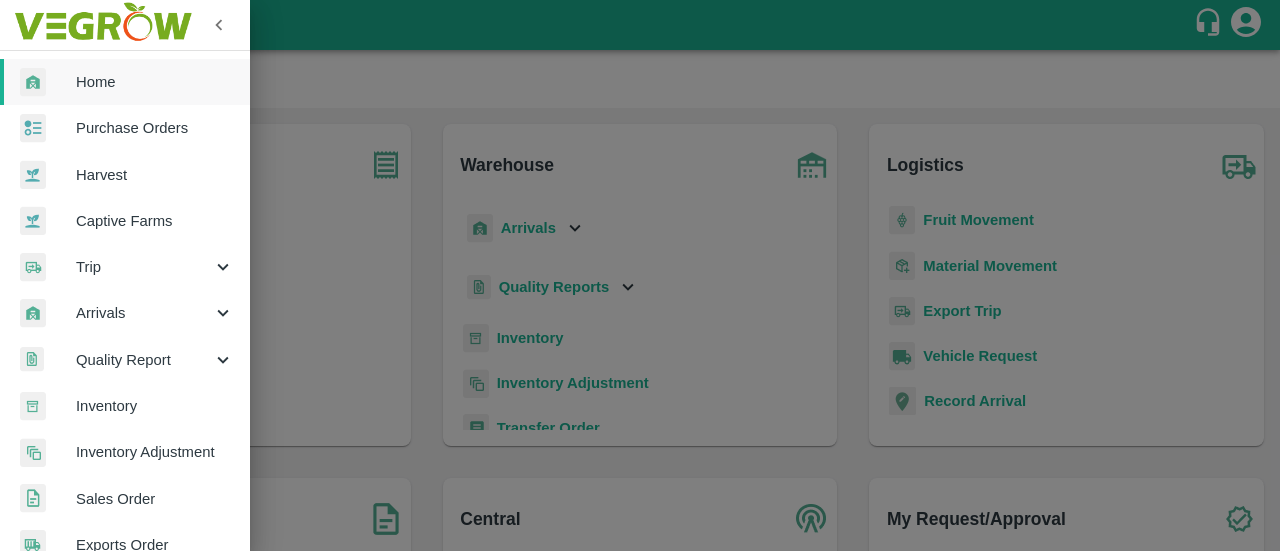 click at bounding box center [640, 275] 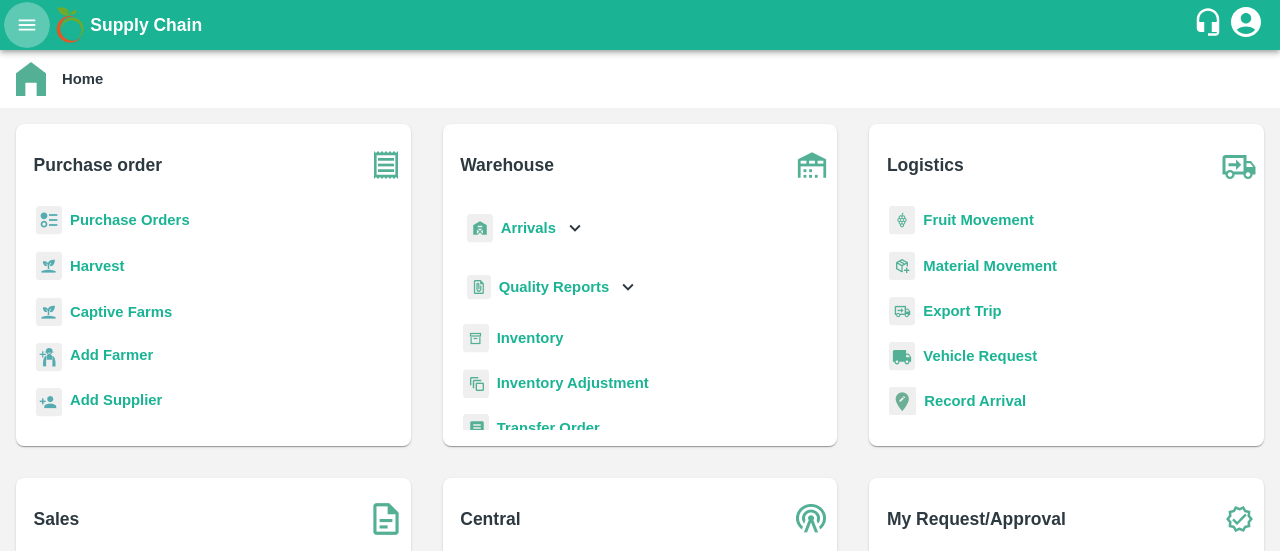 click 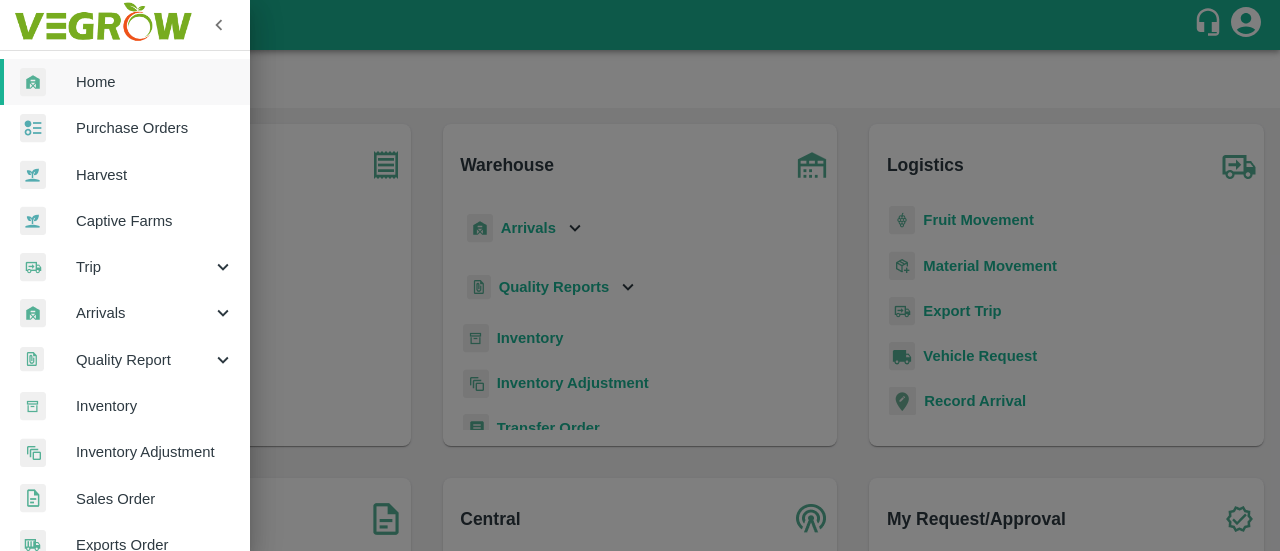 scroll, scrollTop: 4, scrollLeft: 0, axis: vertical 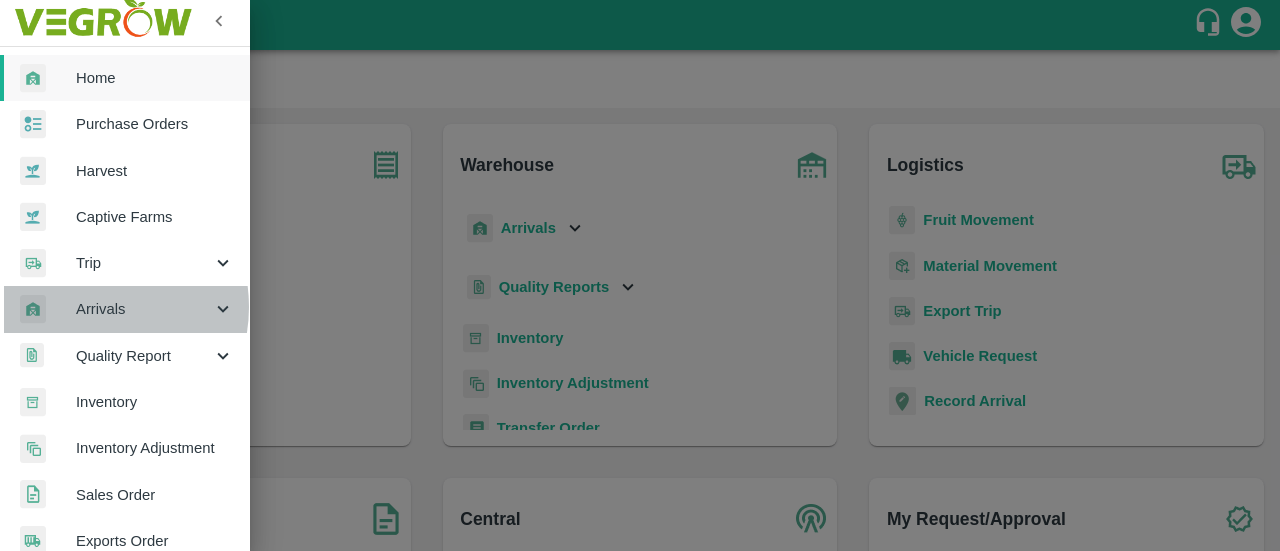 click on "Arrivals" at bounding box center (144, 309) 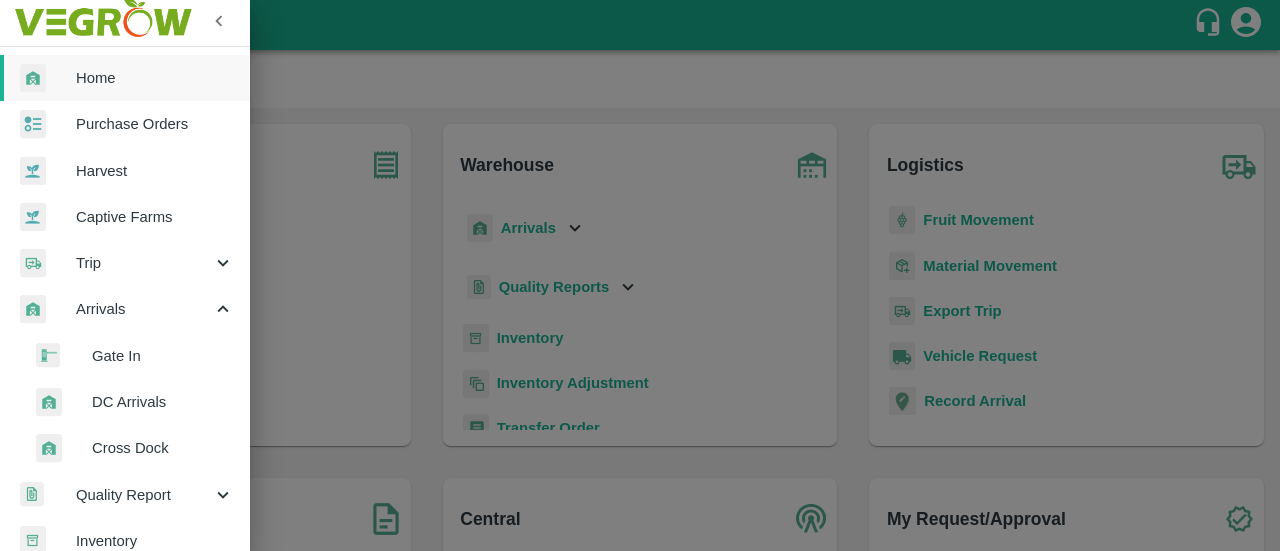 click on "DC Arrivals" at bounding box center (163, 402) 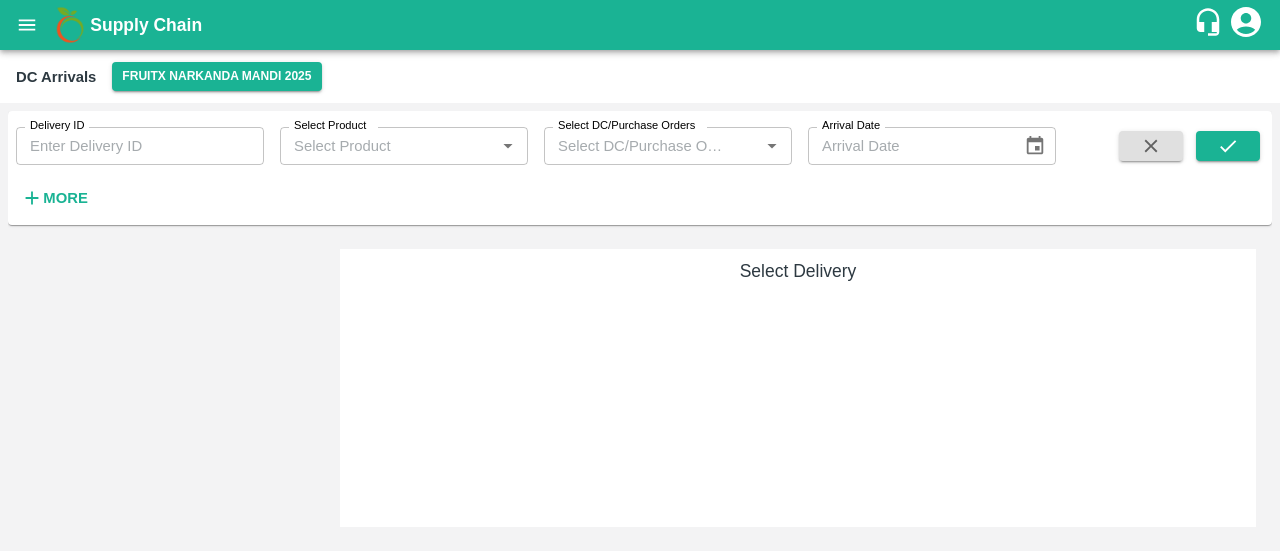 click on "More" at bounding box center [65, 198] 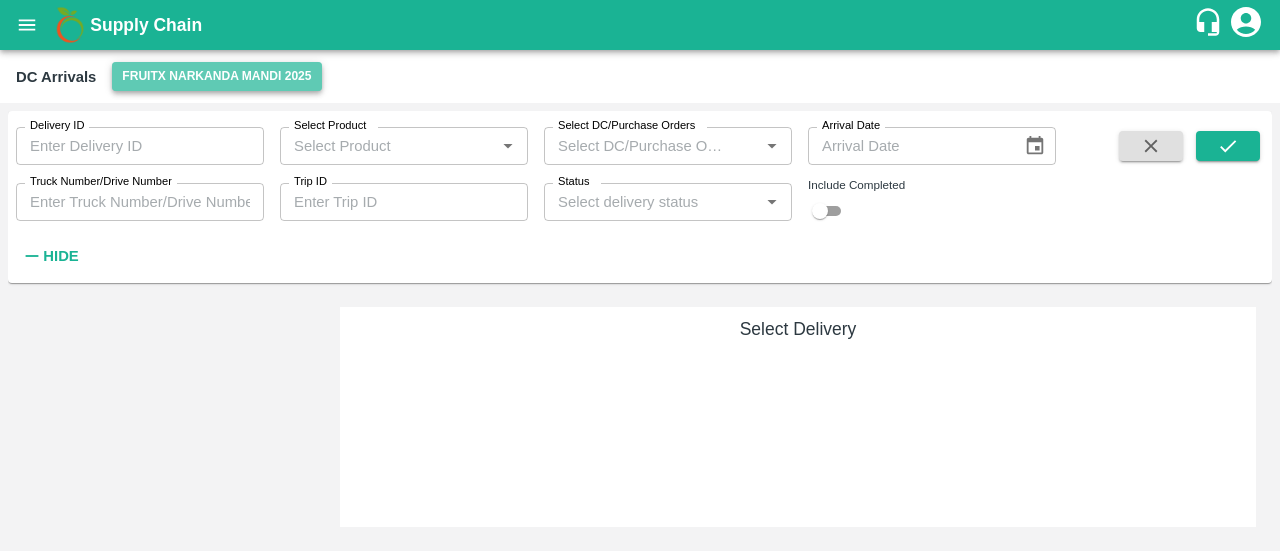 click on "FruitX Narkanda Mandi 2025" at bounding box center [216, 76] 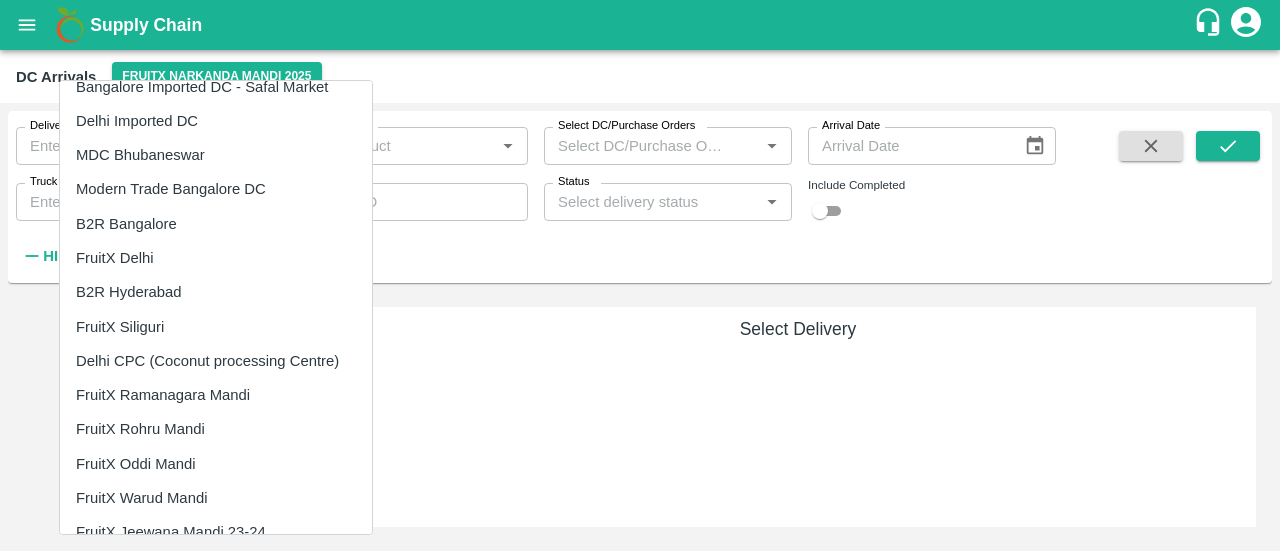 scroll, scrollTop: 326, scrollLeft: 0, axis: vertical 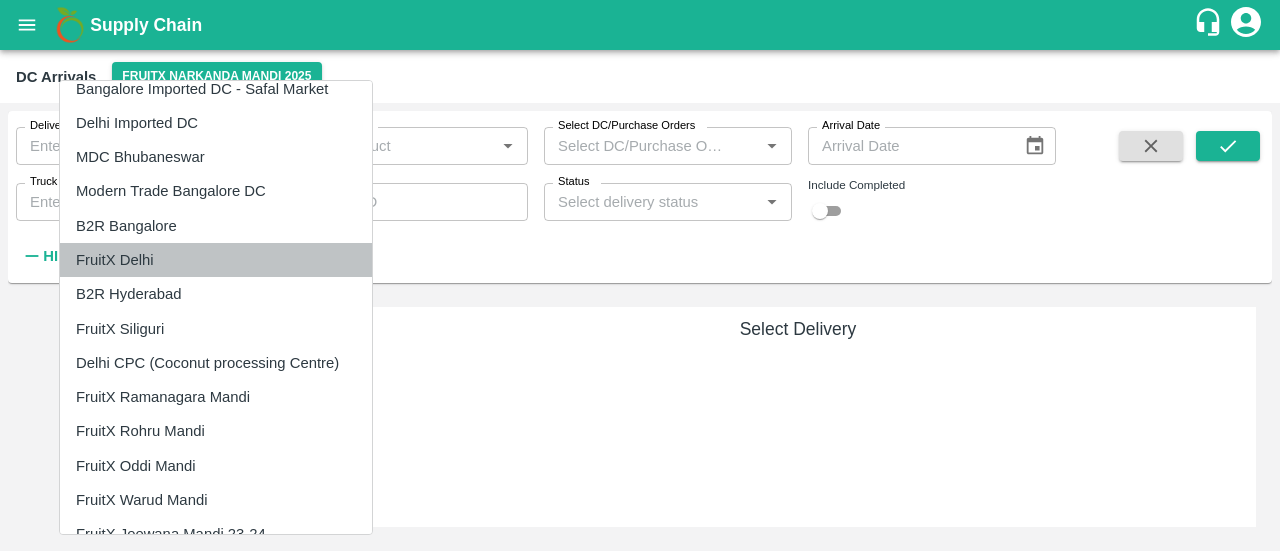 click on "FruitX Delhi" at bounding box center [216, 260] 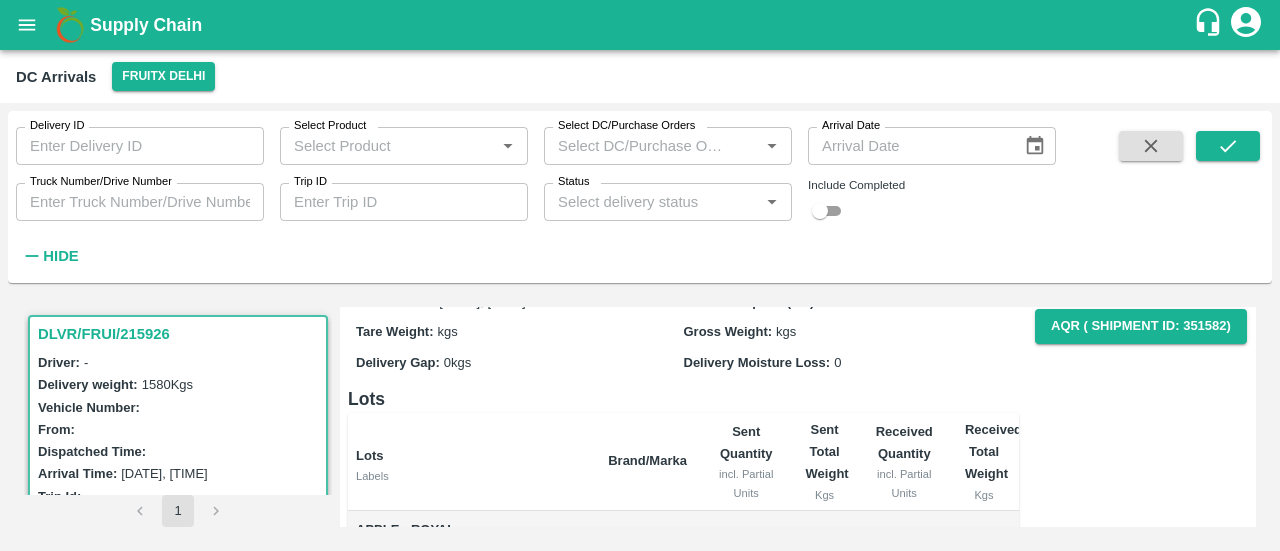 scroll, scrollTop: 66, scrollLeft: 0, axis: vertical 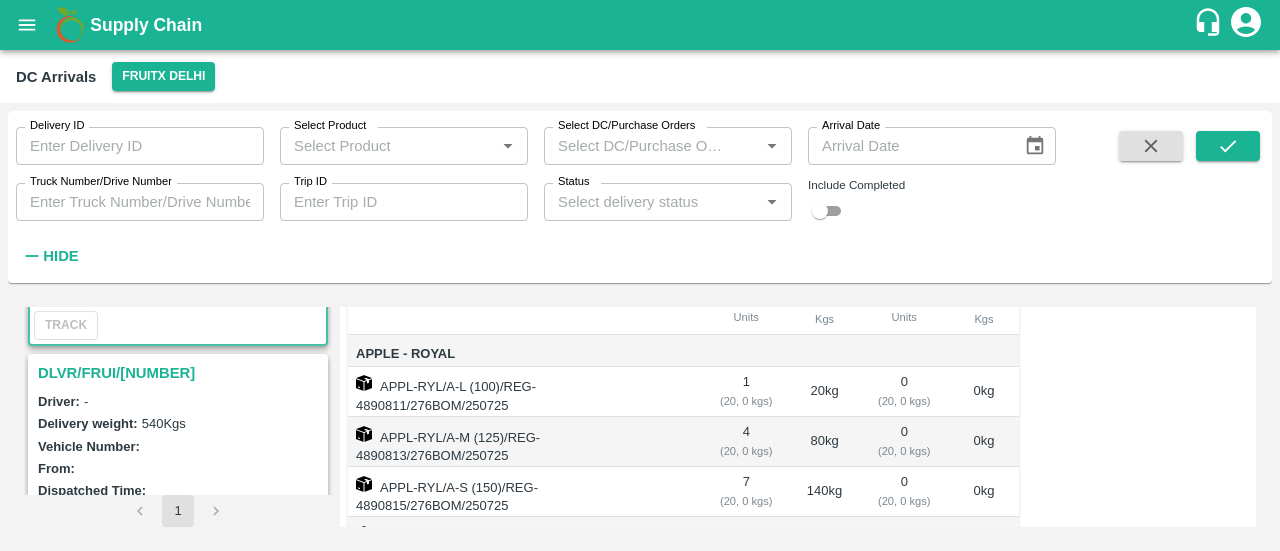 click on "DLVR/FRUI/[NUMBER]" at bounding box center [181, 373] 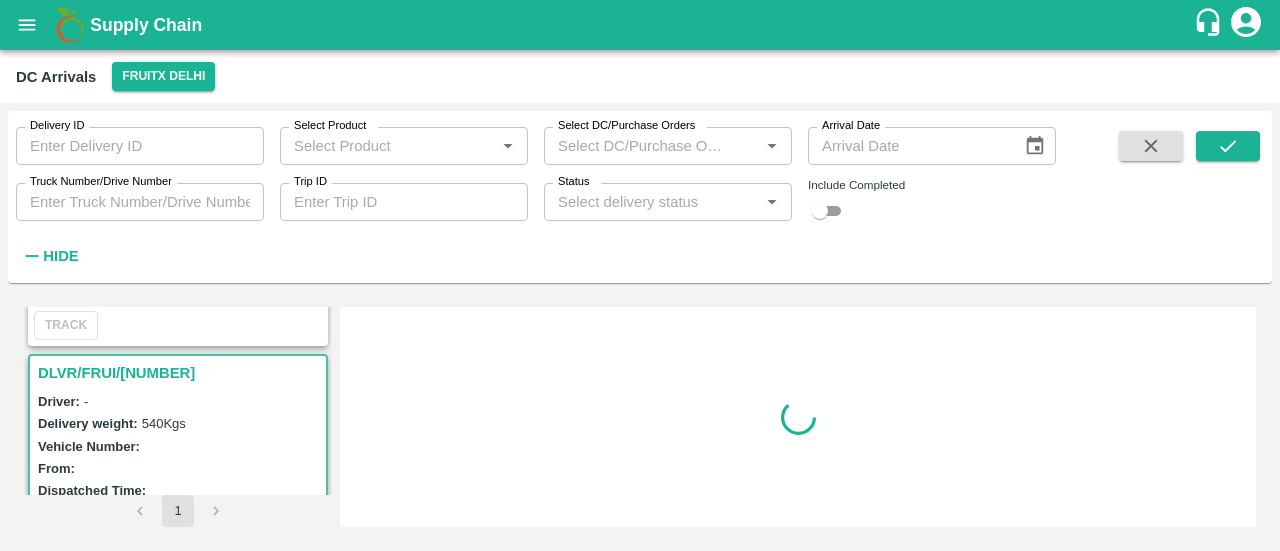 scroll, scrollTop: 0, scrollLeft: 0, axis: both 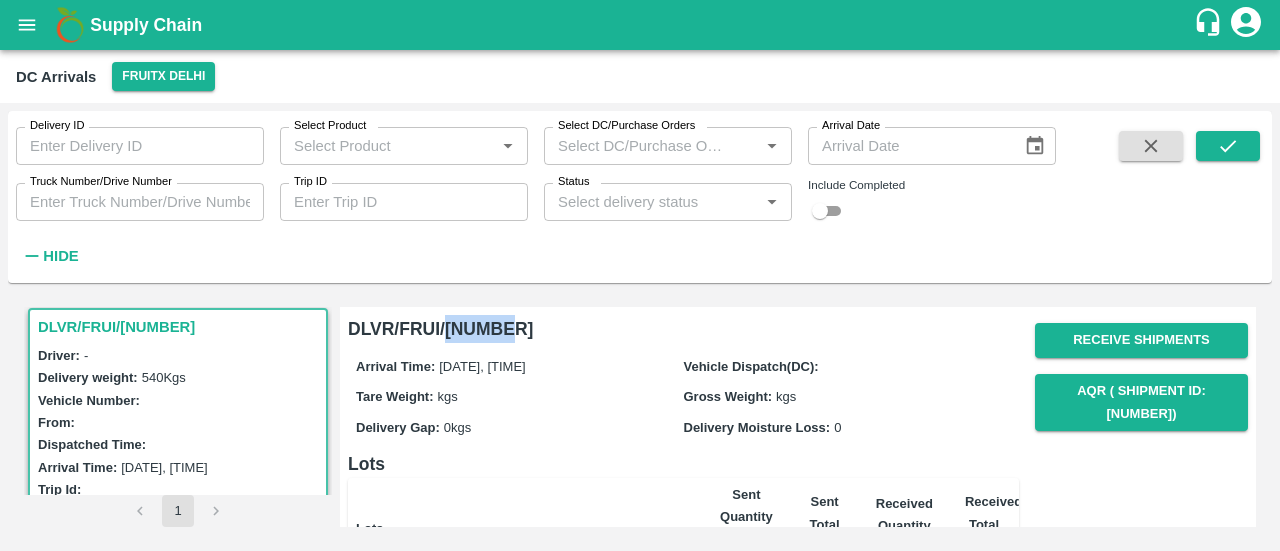 drag, startPoint x: 516, startPoint y: 326, endPoint x: 447, endPoint y: 333, distance: 69.354164 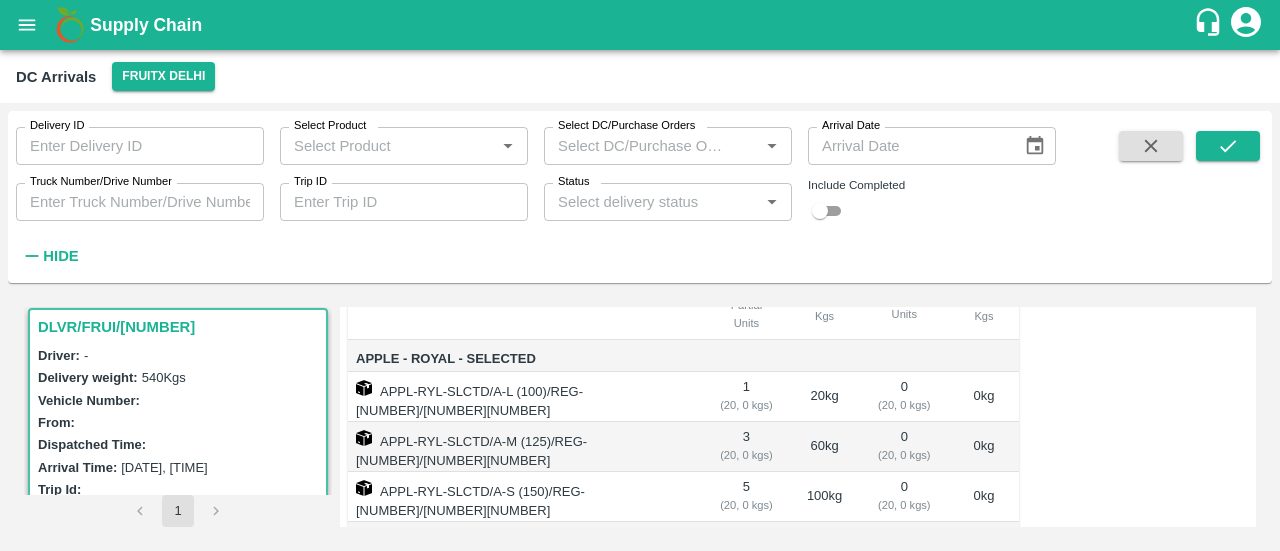 scroll, scrollTop: 252, scrollLeft: 0, axis: vertical 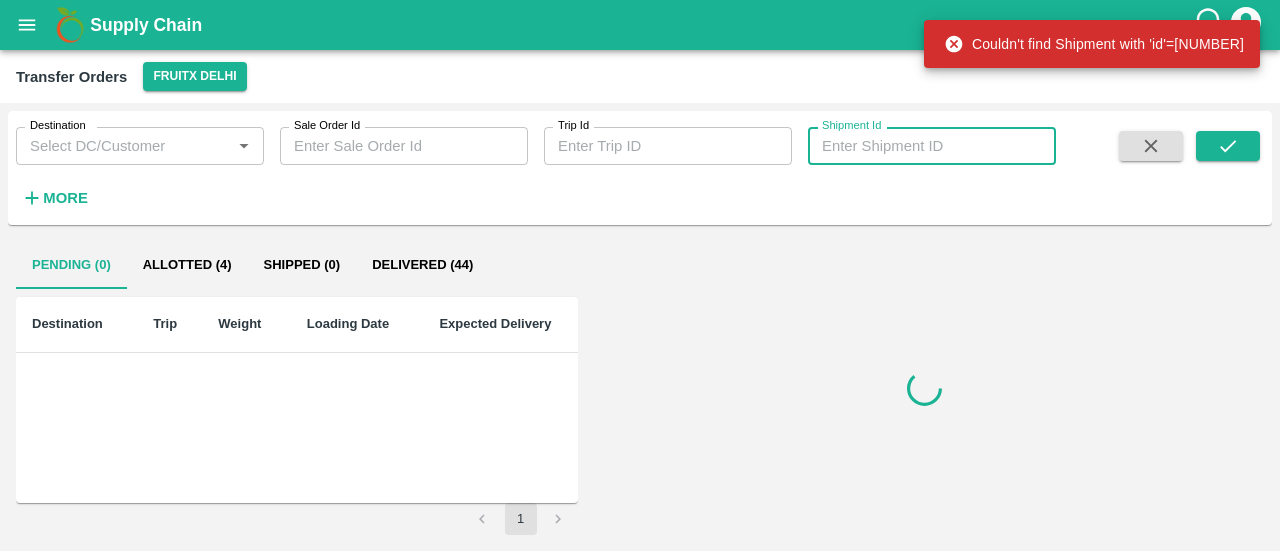 click on "Shipment Id" at bounding box center (932, 146) 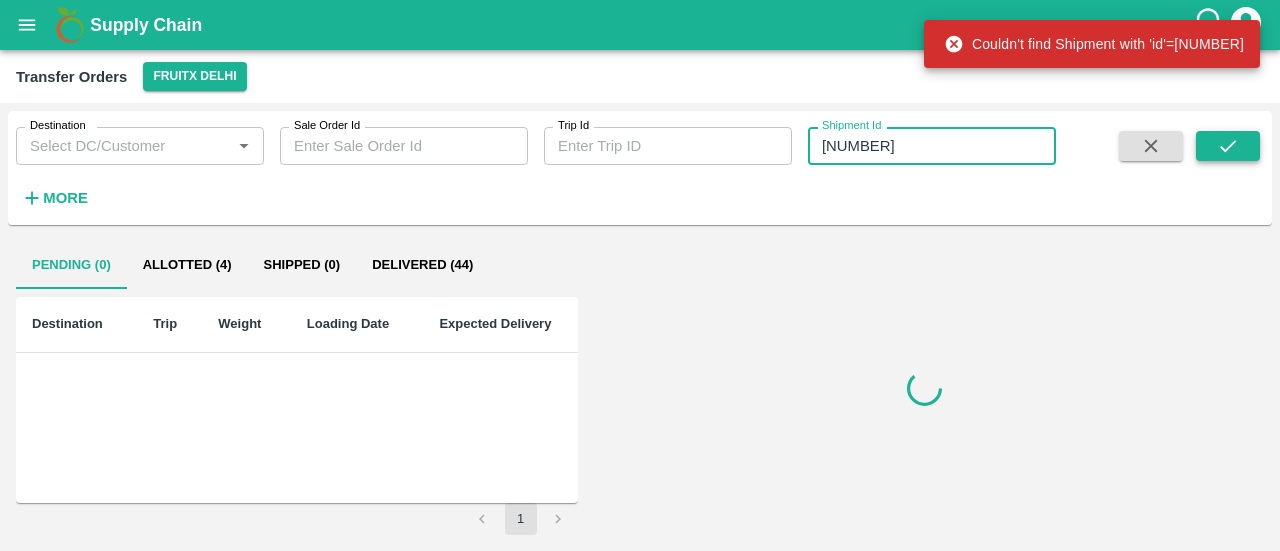type on "[NUMBER]" 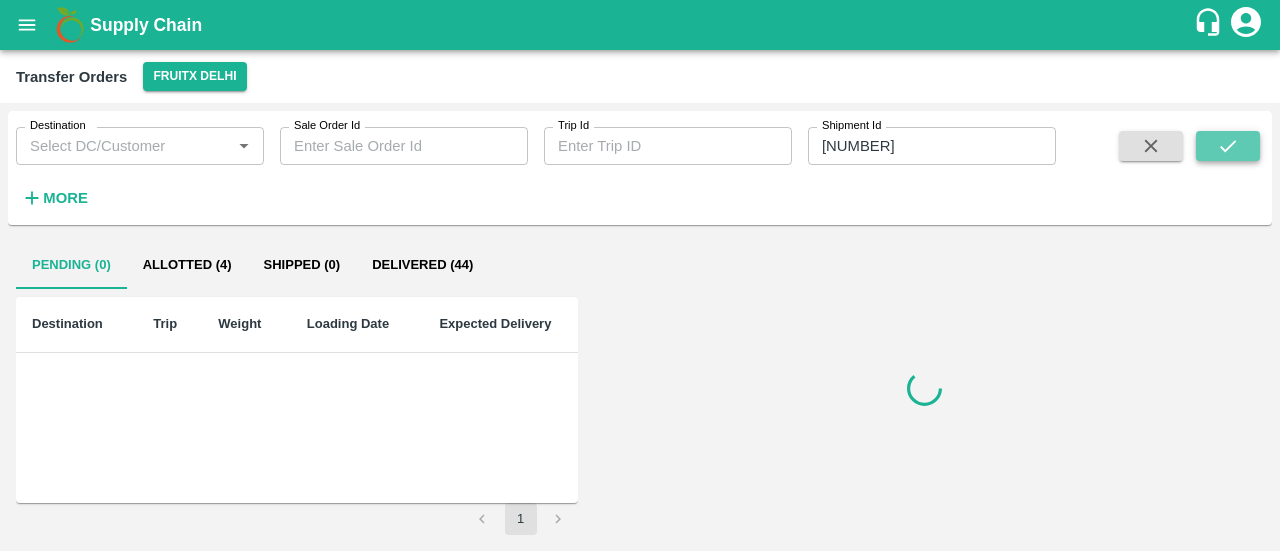 click at bounding box center (1228, 146) 